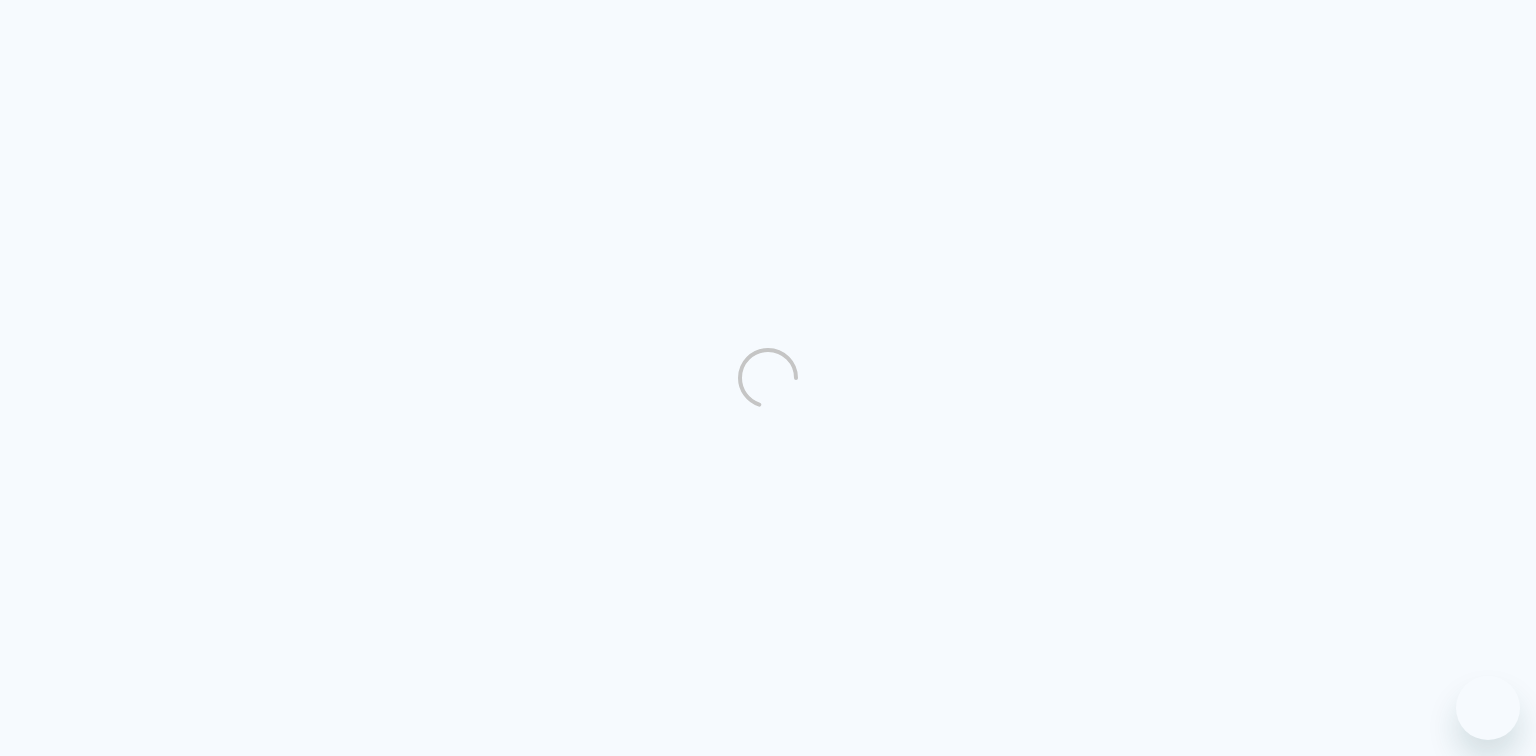 scroll, scrollTop: 0, scrollLeft: 0, axis: both 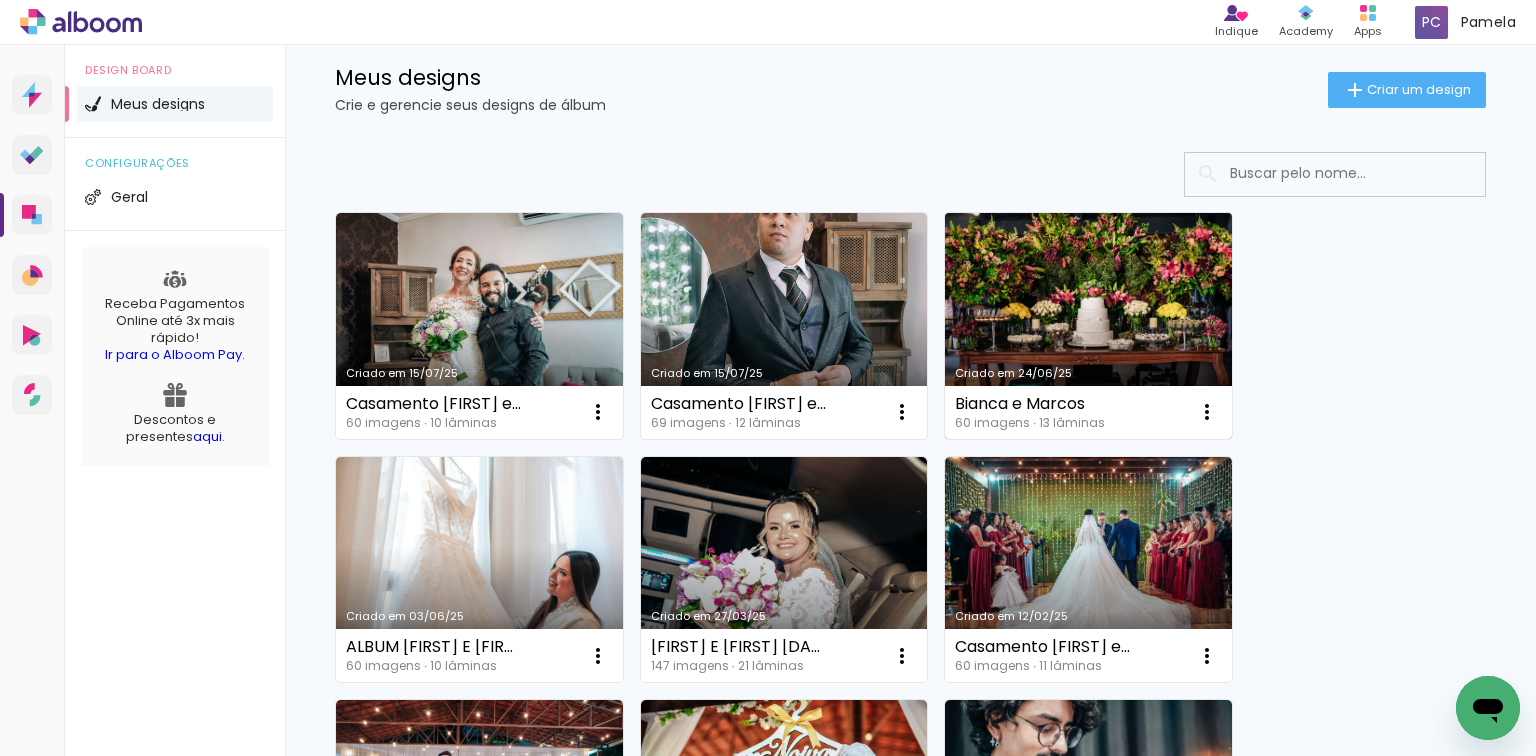 click on "Criado em 24/06/25" at bounding box center (1088, 326) 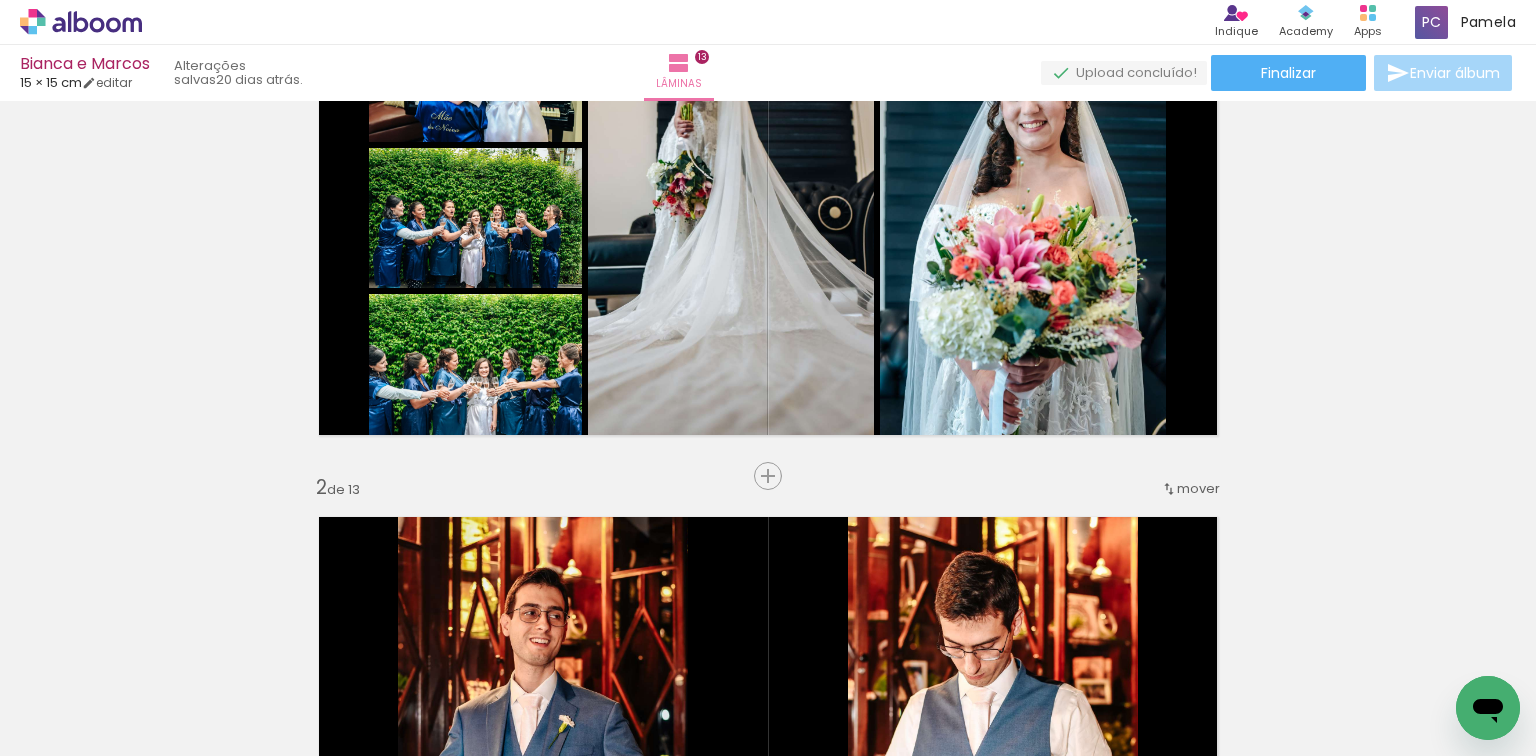 scroll, scrollTop: 160, scrollLeft: 0, axis: vertical 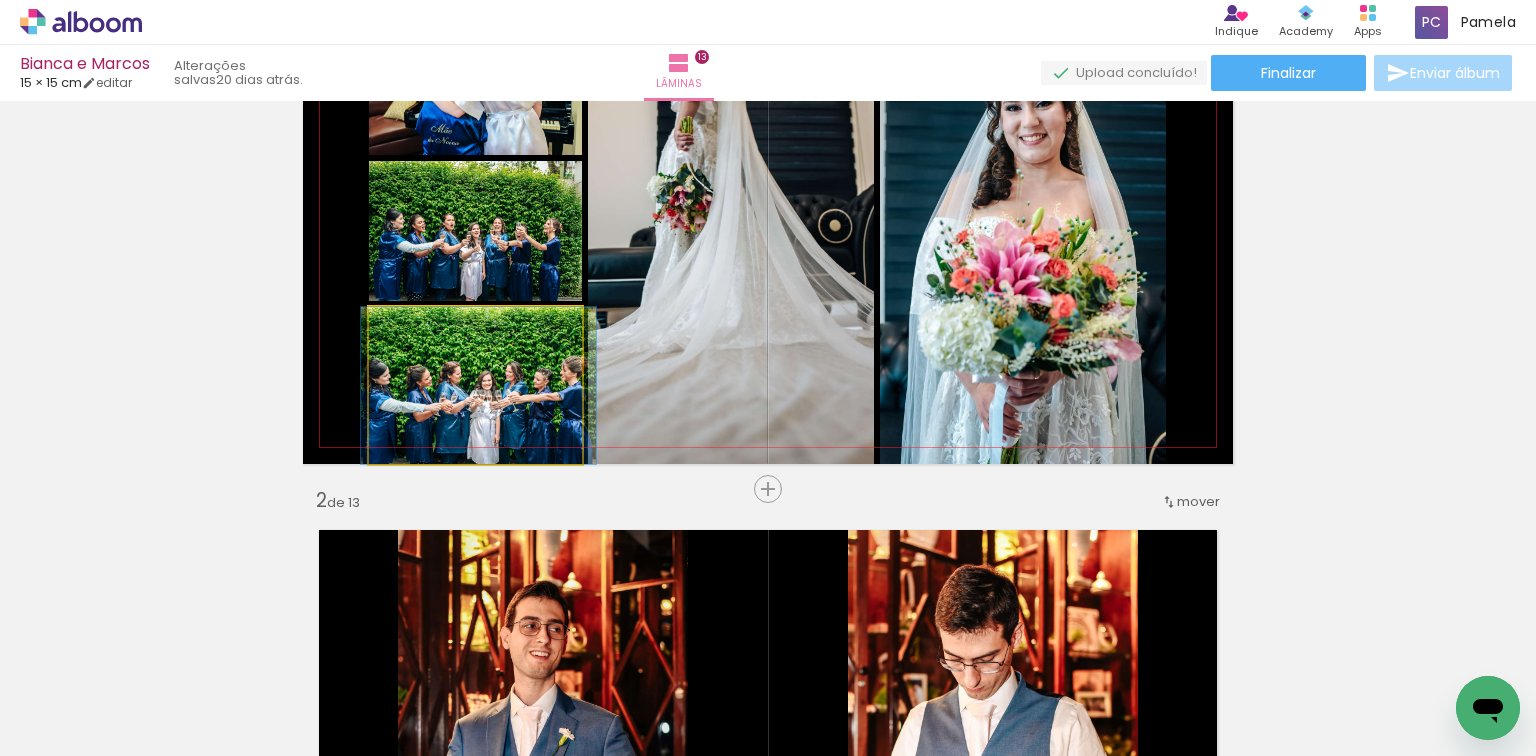 drag, startPoint x: 524, startPoint y: 399, endPoint x: 527, endPoint y: 378, distance: 21.213203 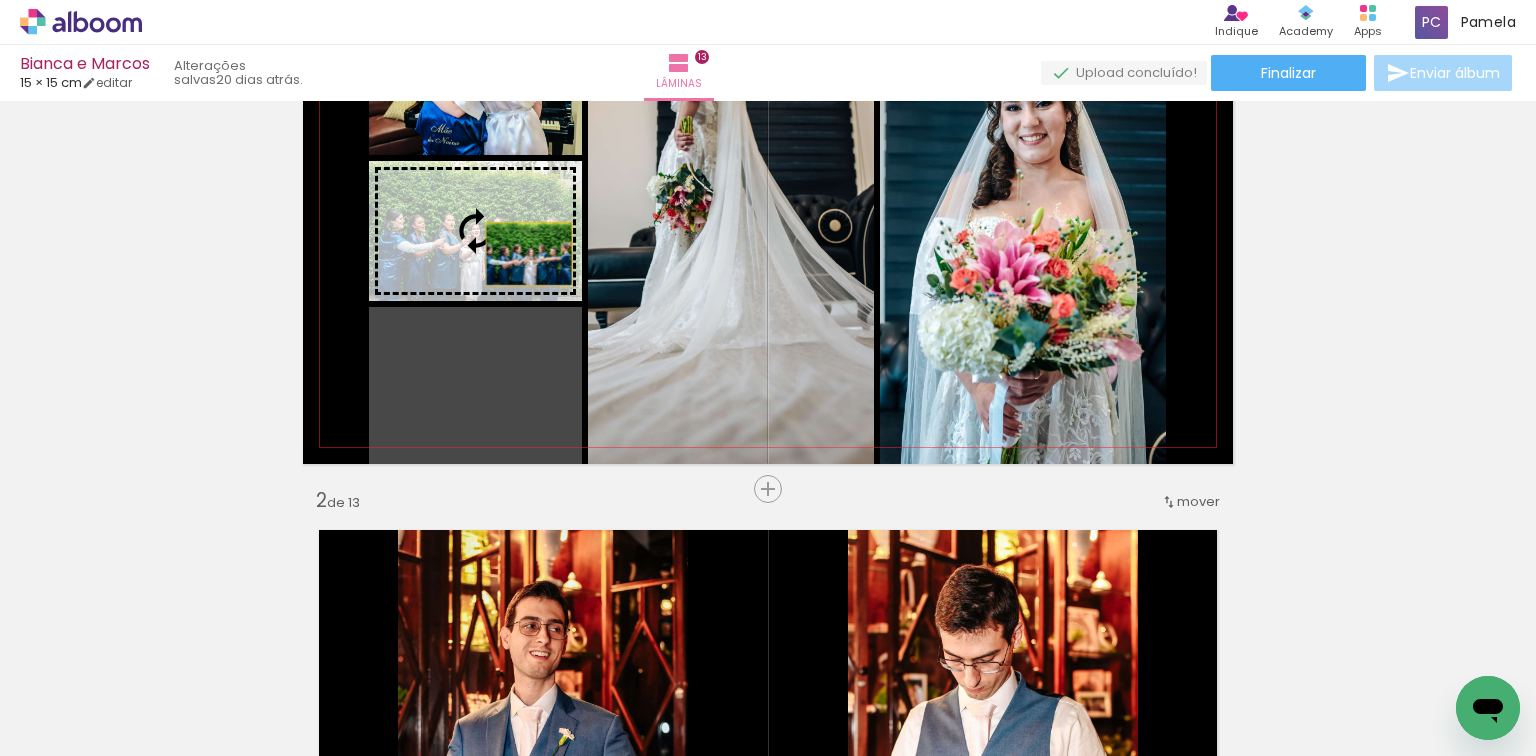 drag, startPoint x: 536, startPoint y: 396, endPoint x: 523, endPoint y: 254, distance: 142.59383 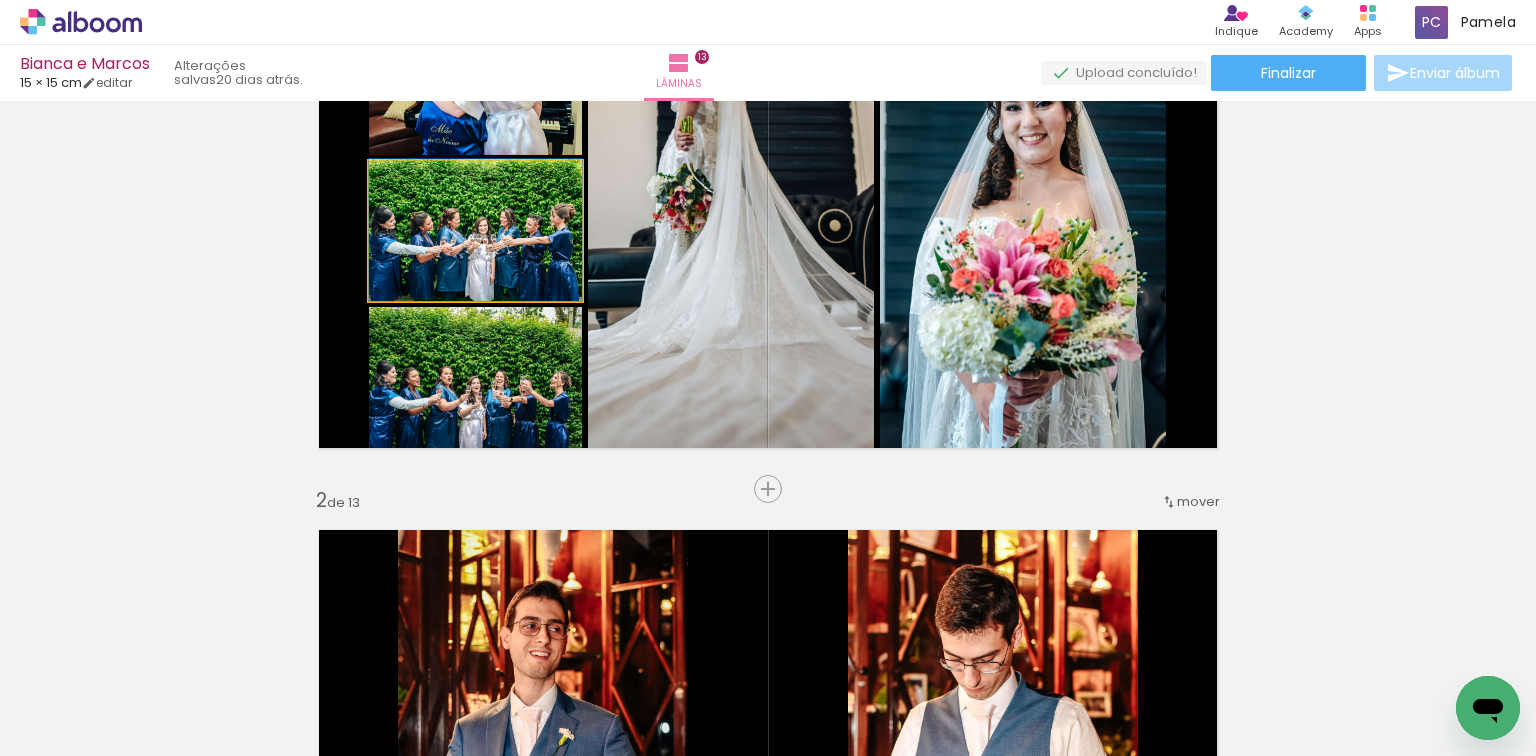 drag, startPoint x: 528, startPoint y: 268, endPoint x: 539, endPoint y: 256, distance: 16.27882 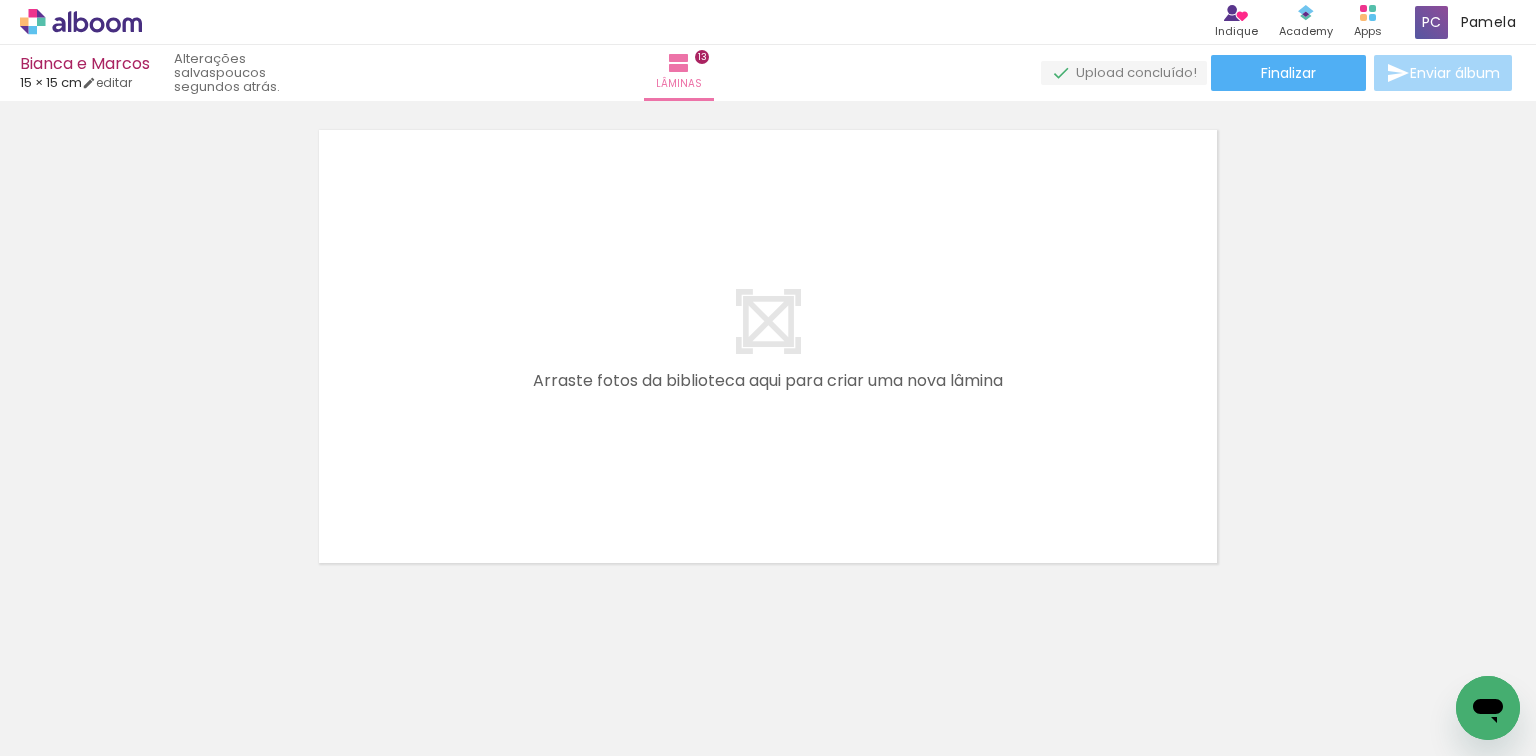 scroll, scrollTop: 6757, scrollLeft: 0, axis: vertical 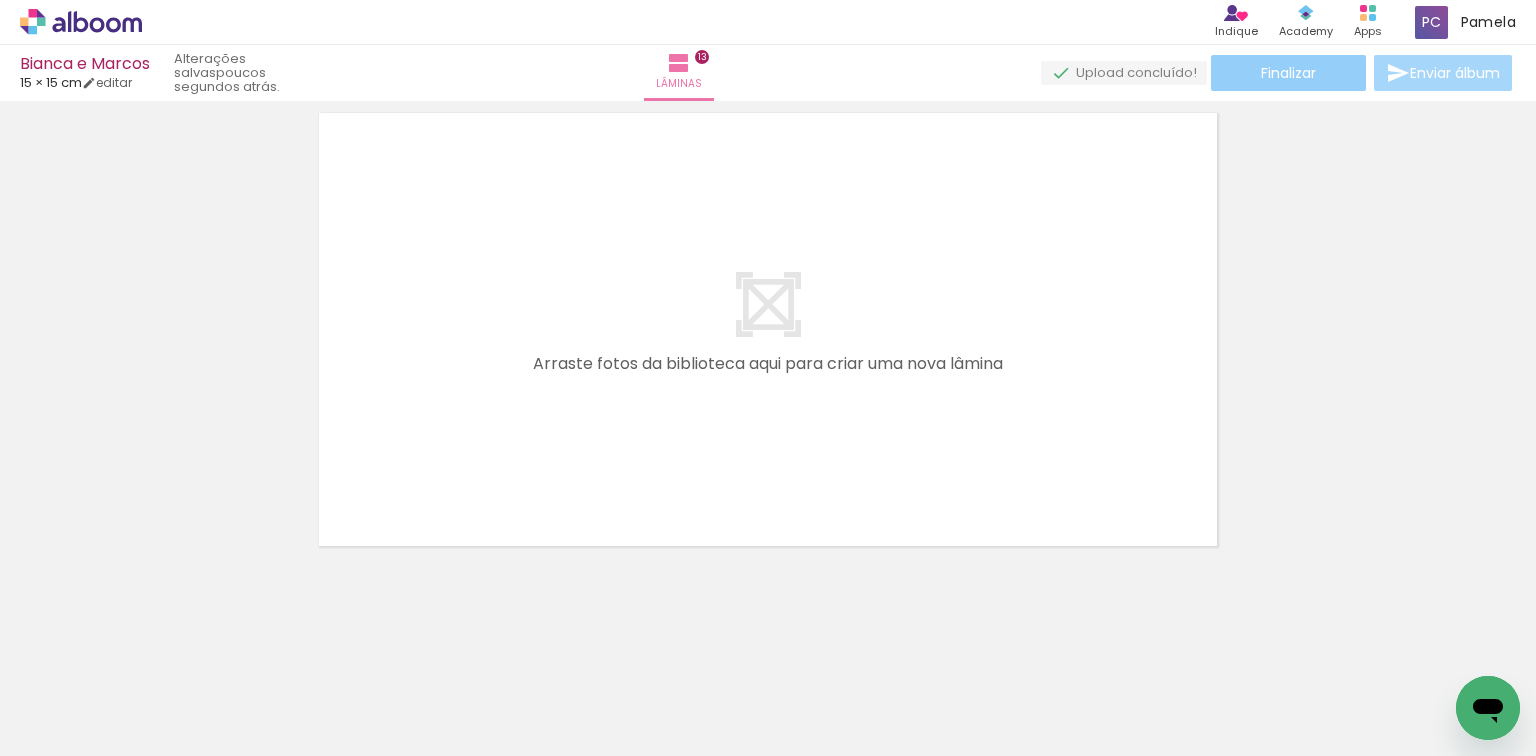 click on "Finalizar" 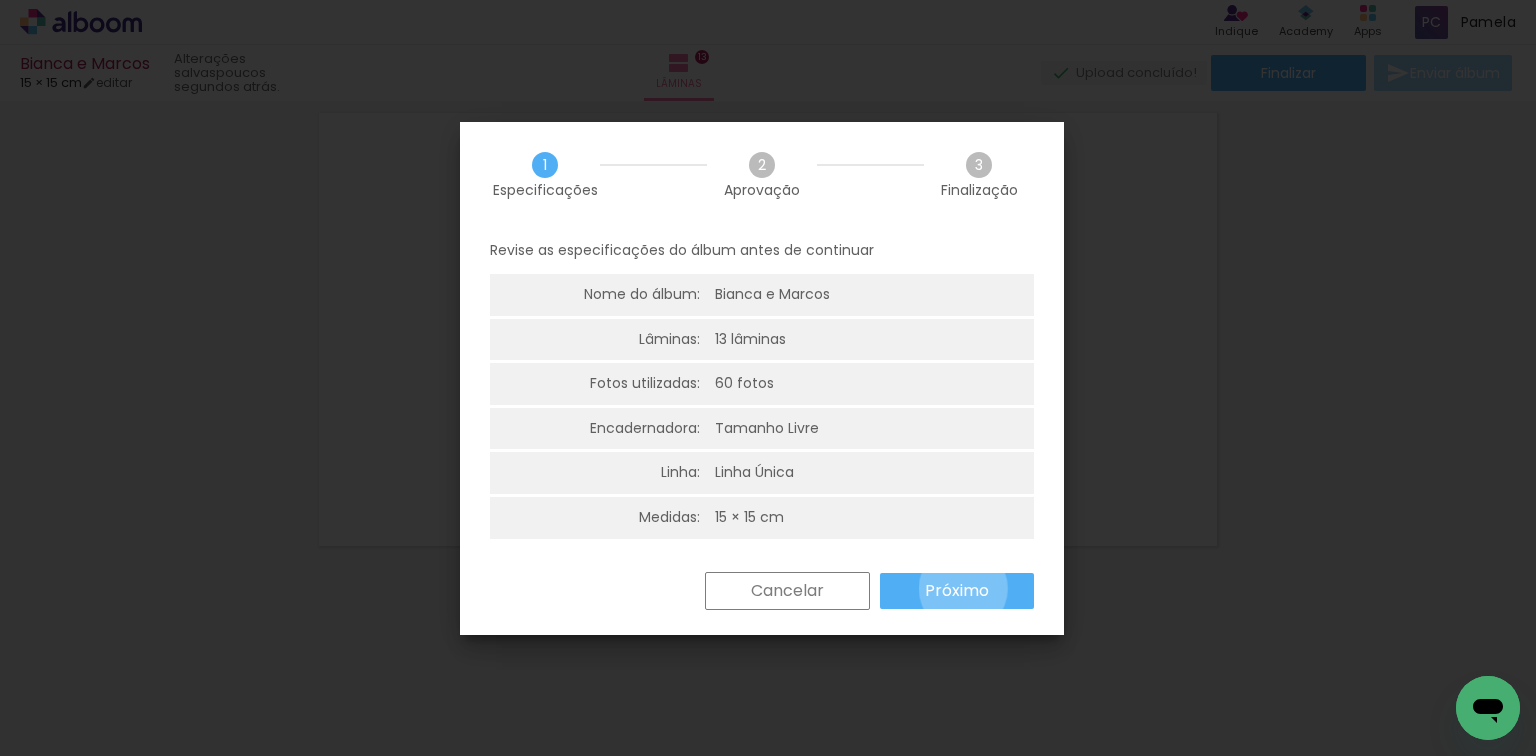 click on "Próximo" at bounding box center (0, 0) 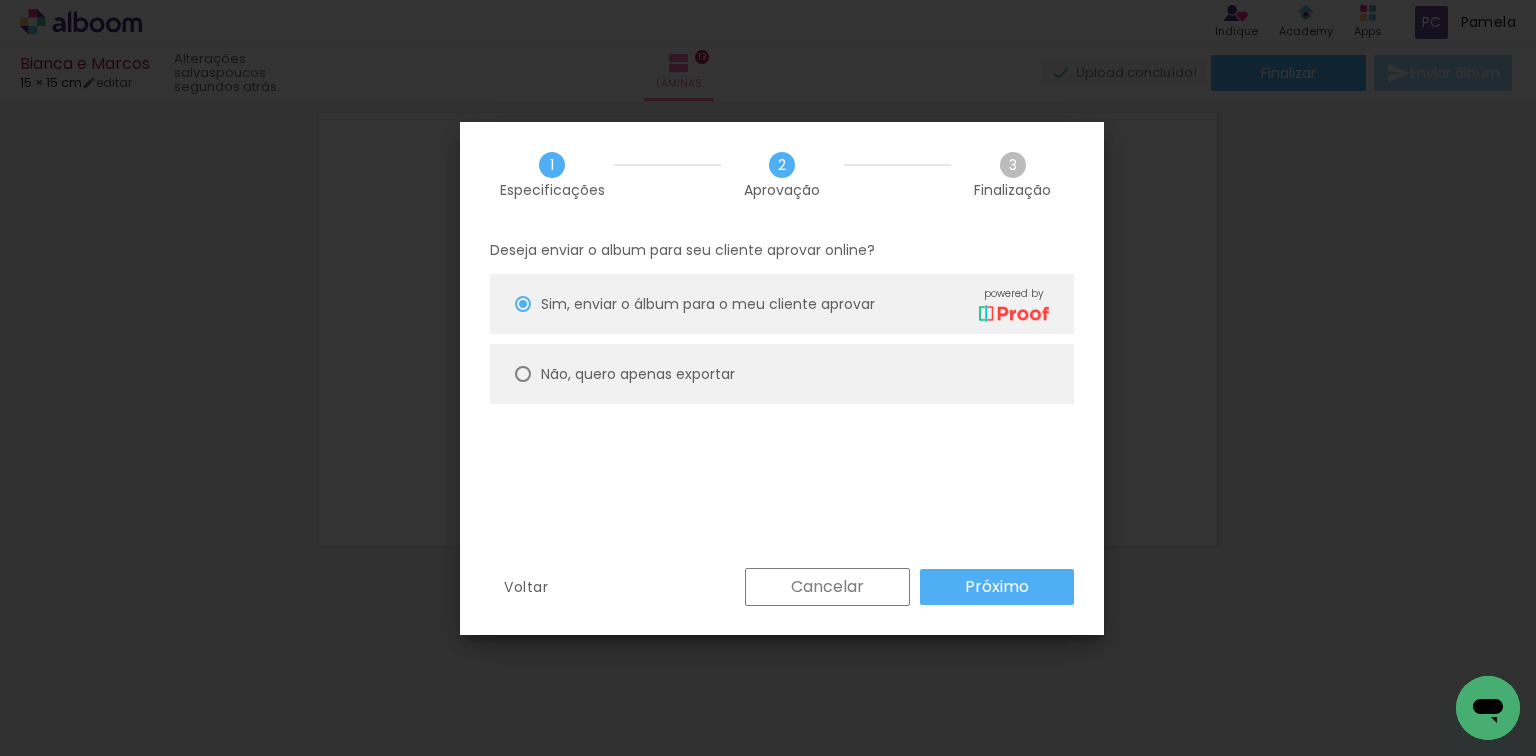 click at bounding box center (523, 304) 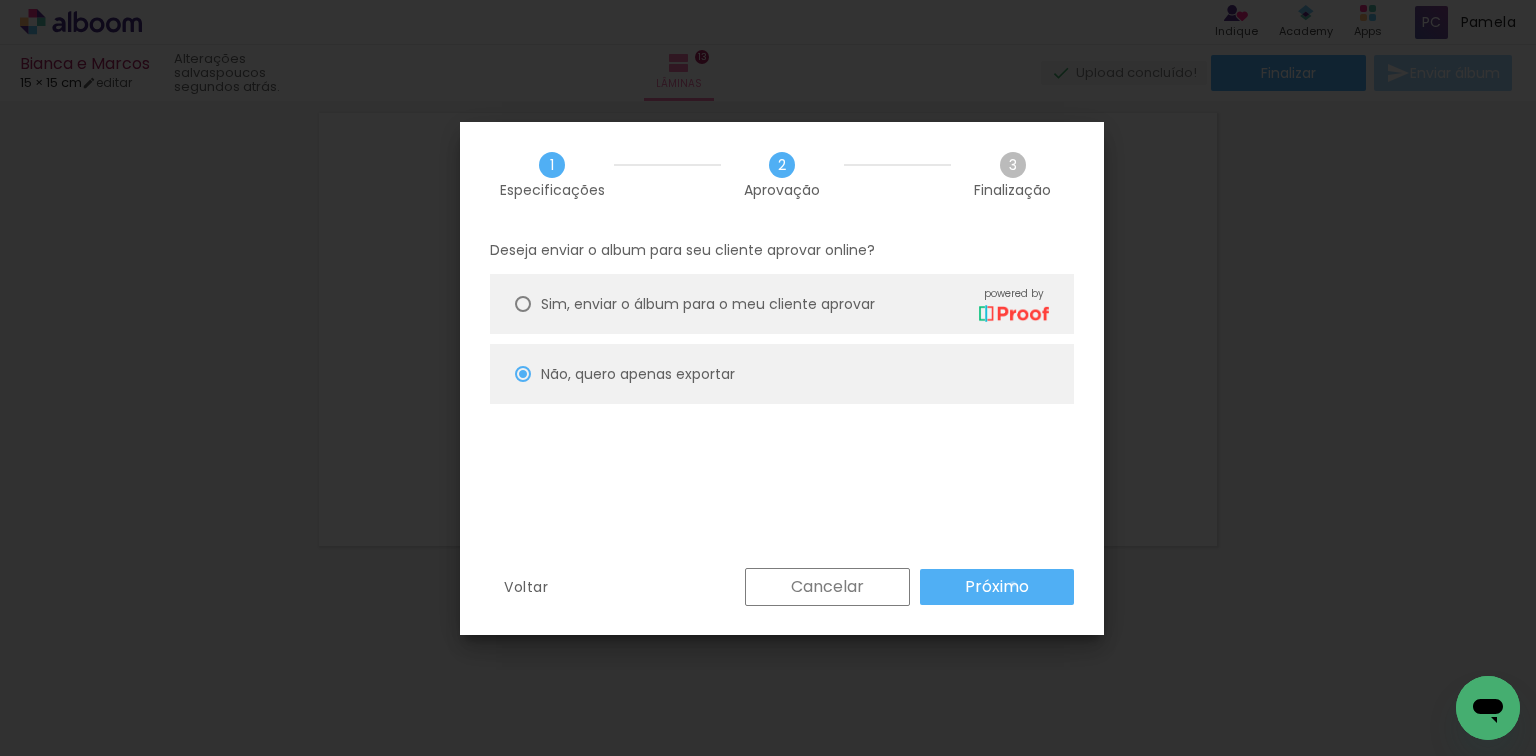 drag, startPoint x: 1014, startPoint y: 584, endPoint x: 939, endPoint y: 478, distance: 129.84991 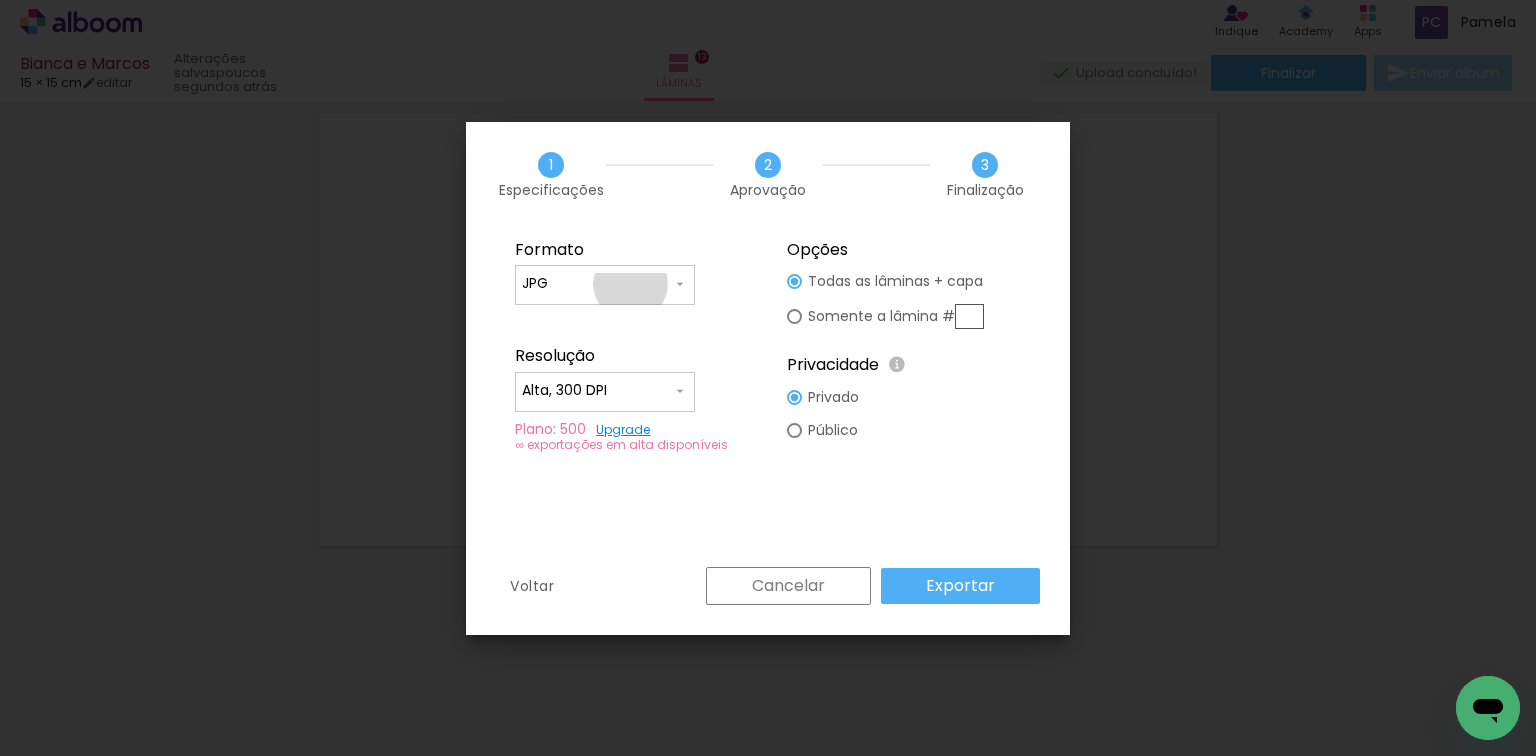 click on "JPG" at bounding box center [597, 284] 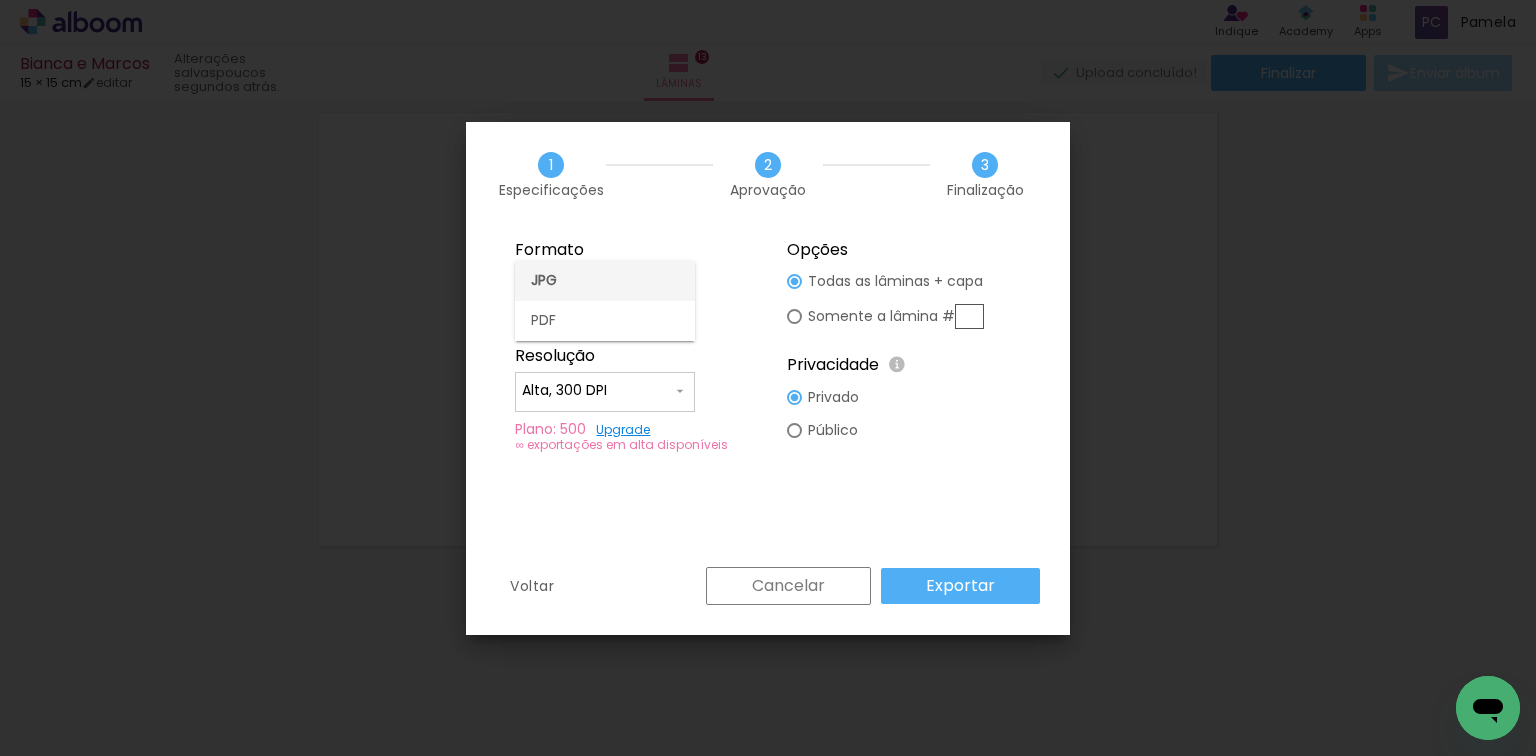 click on "JPG" at bounding box center [605, 281] 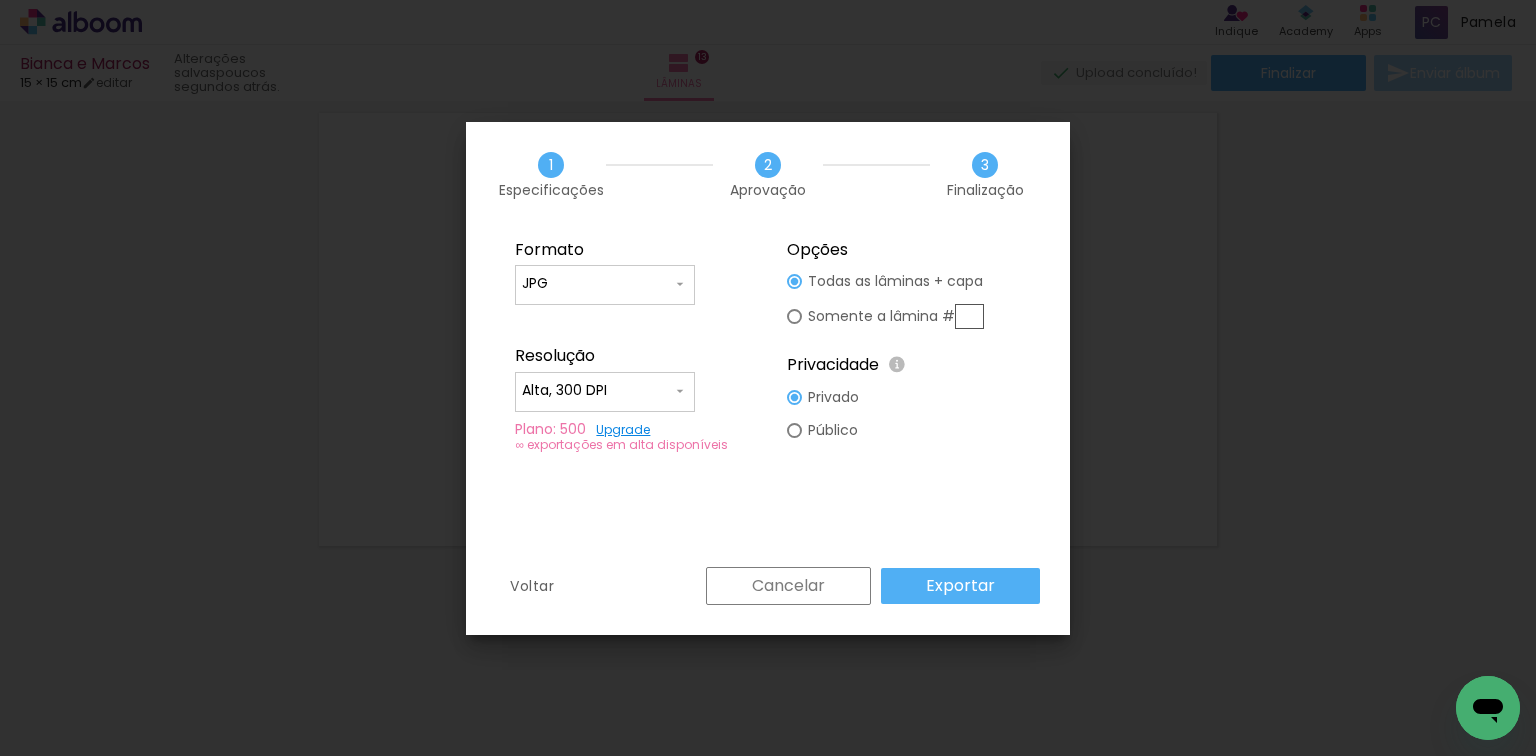 click on "Exportar" at bounding box center (0, 0) 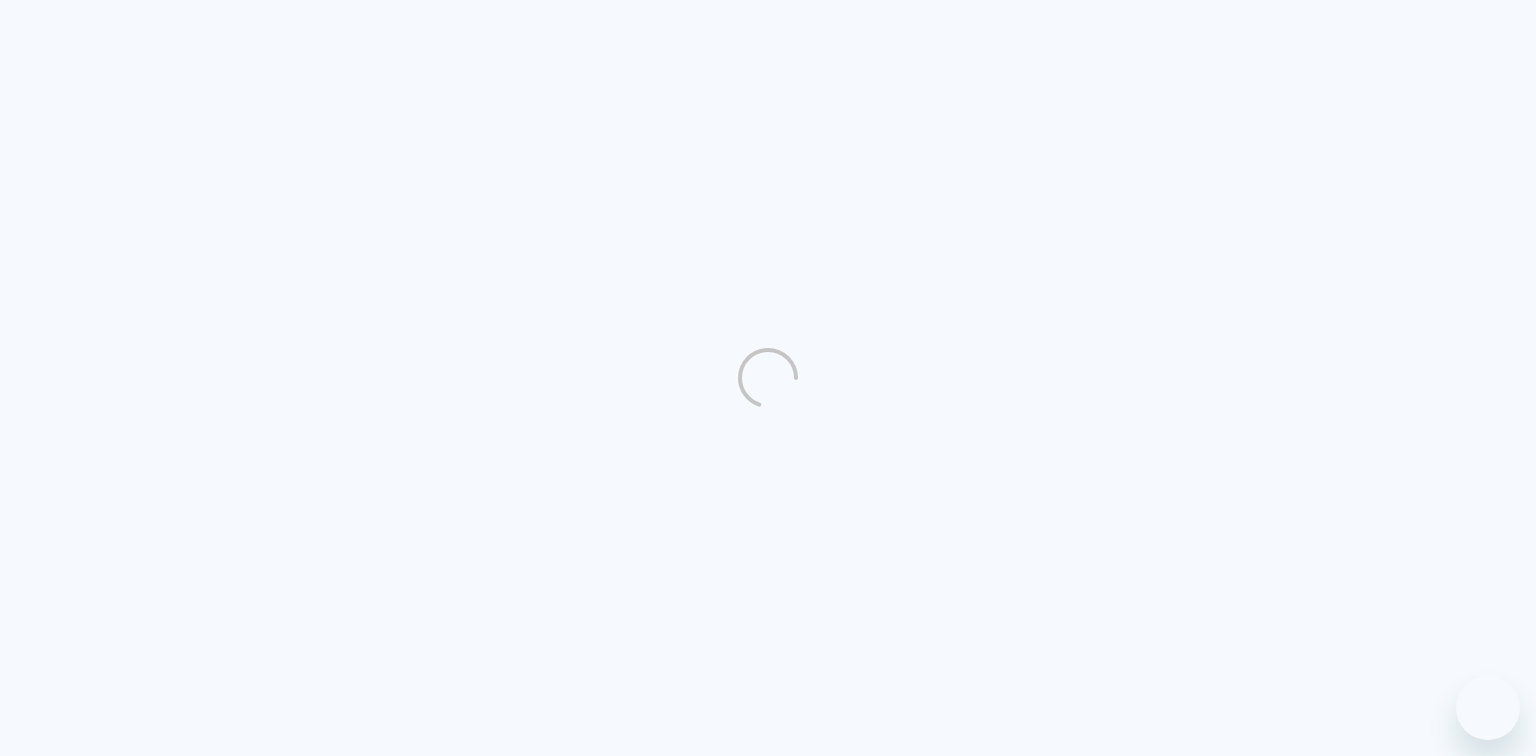 scroll, scrollTop: 0, scrollLeft: 0, axis: both 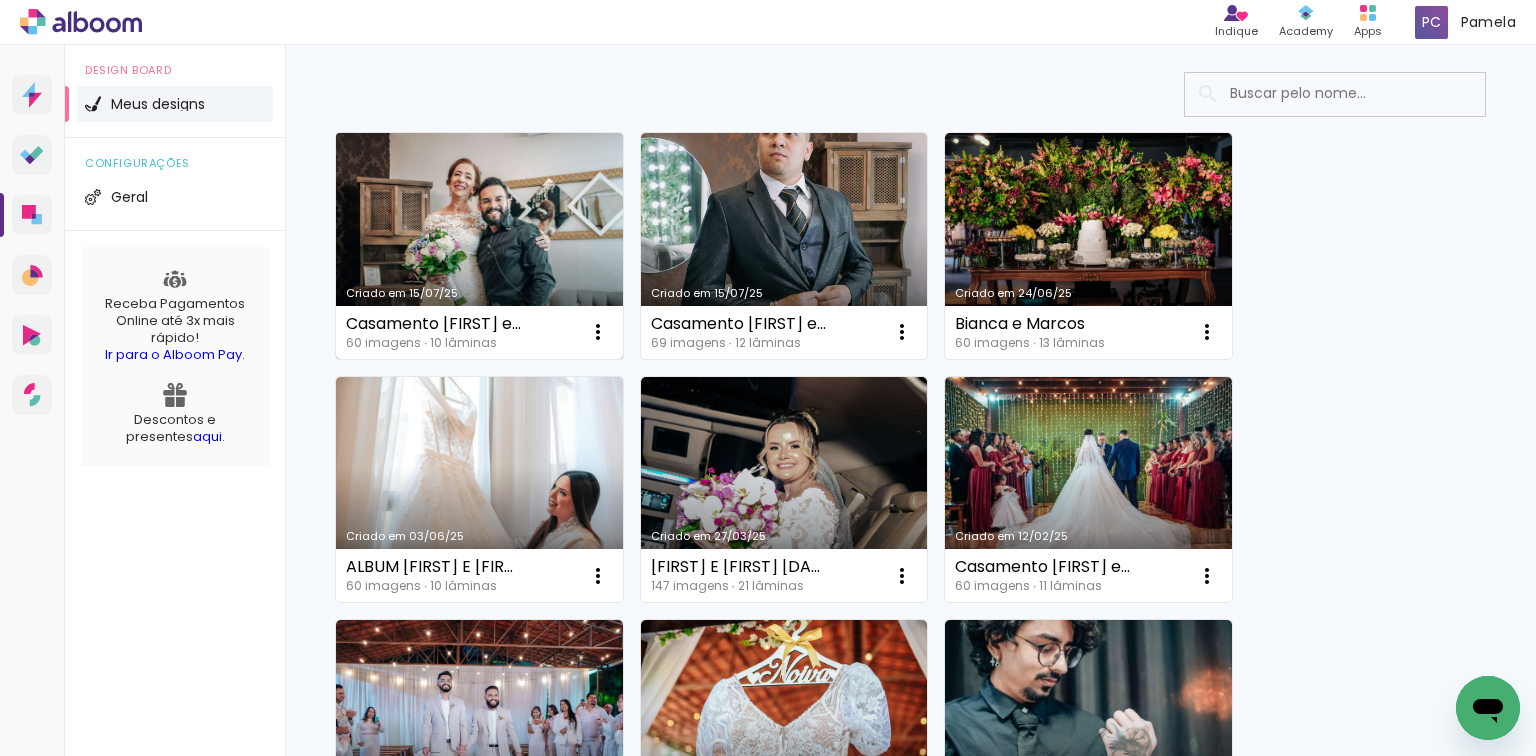 click on "Criado em 15/07/25" at bounding box center (479, 246) 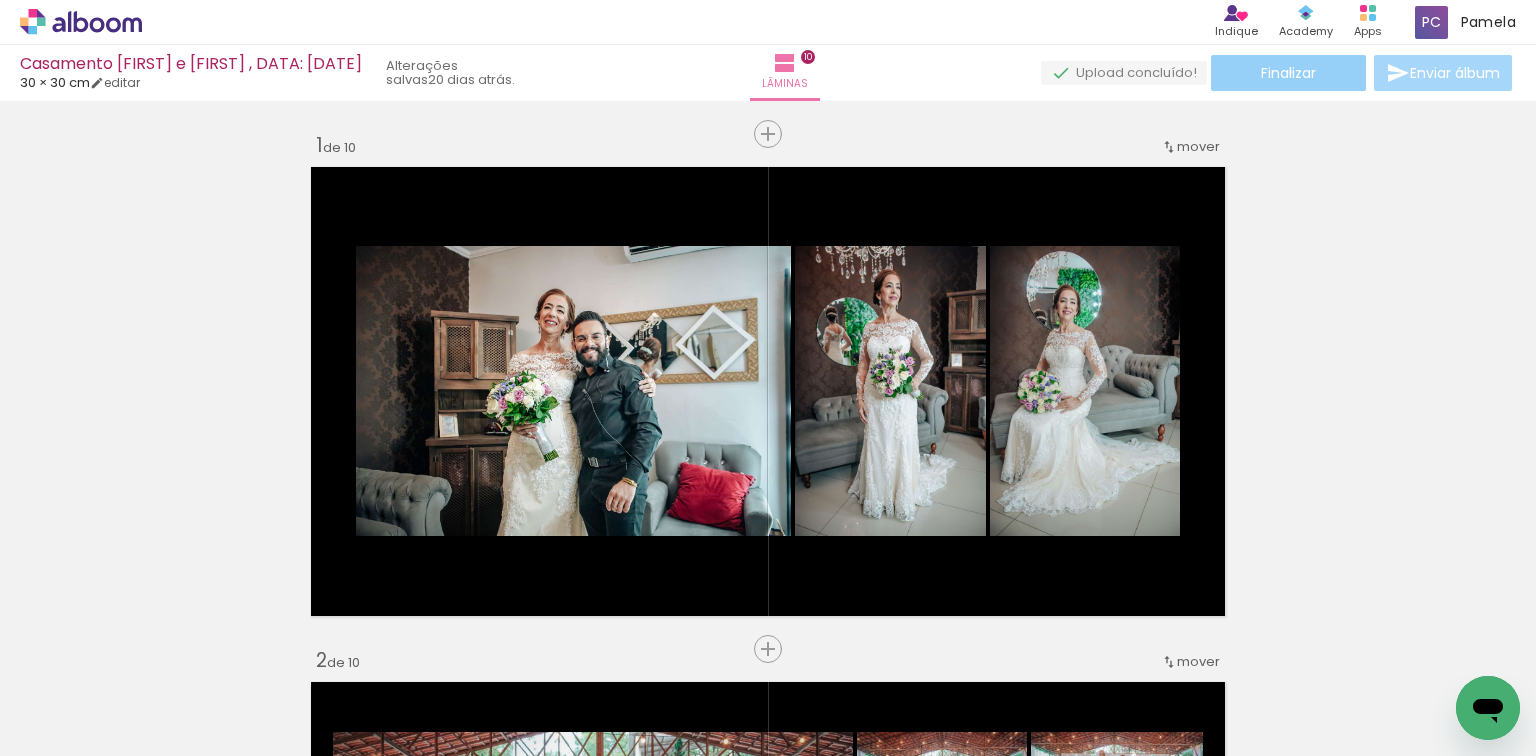 click on "Finalizar" 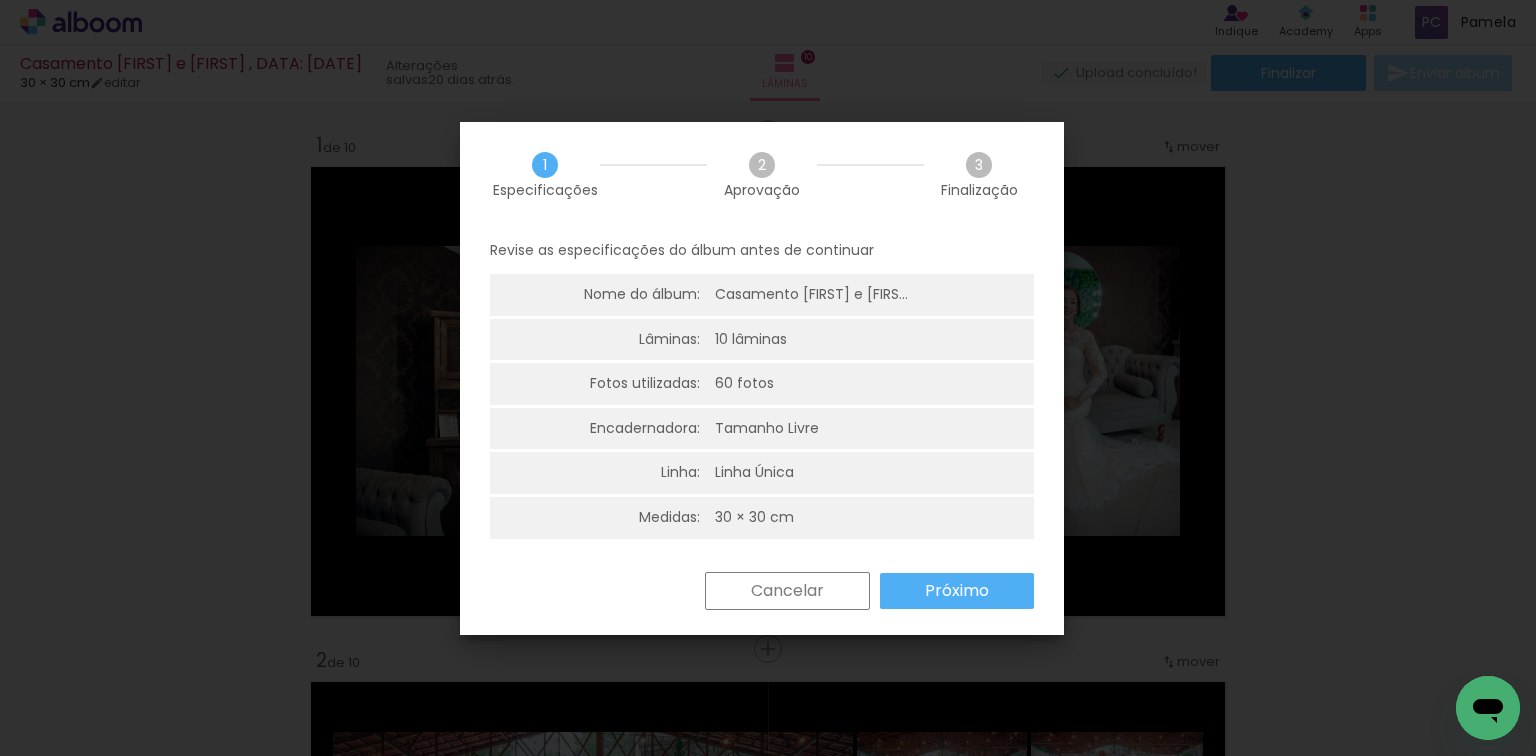 click on "Próximo" at bounding box center (0, 0) 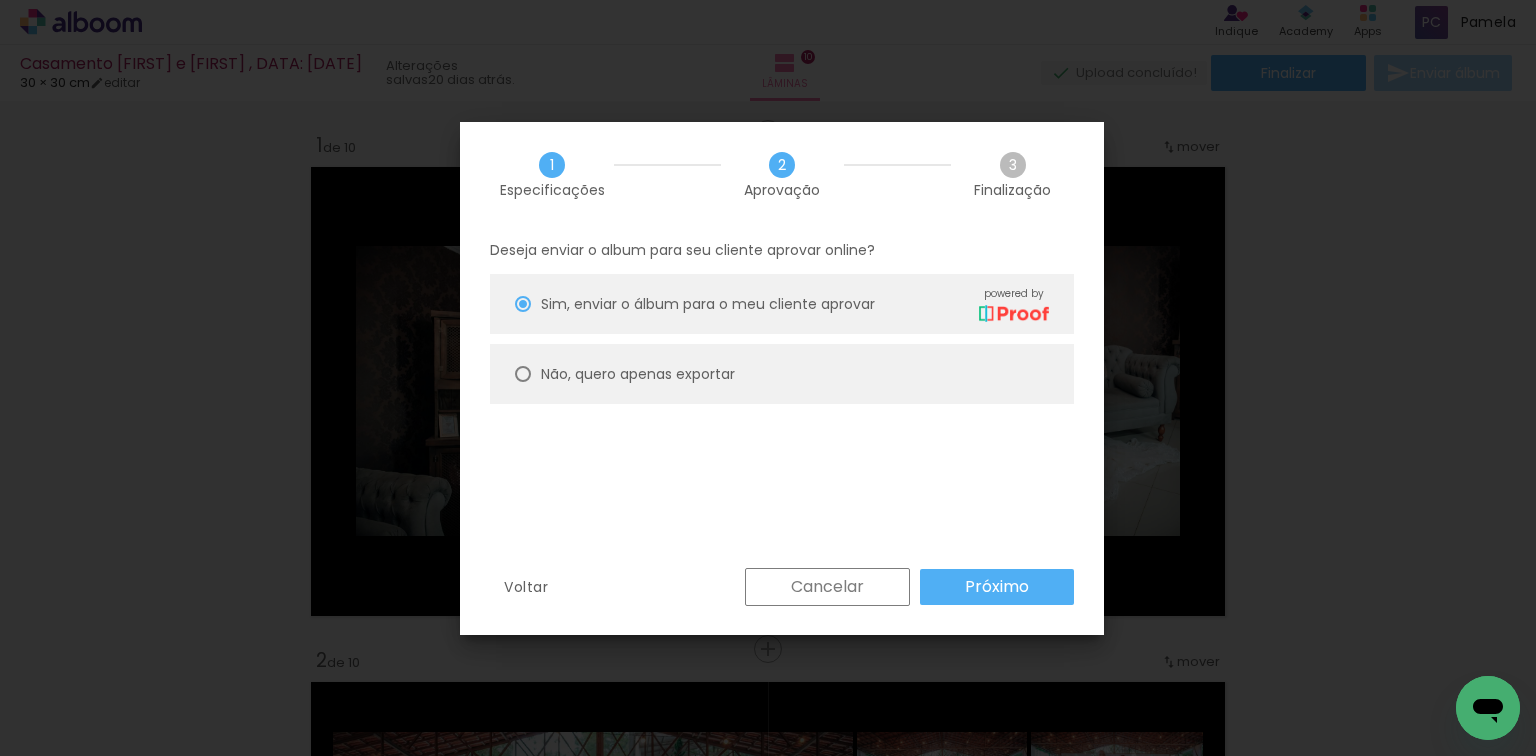 click at bounding box center [523, 304] 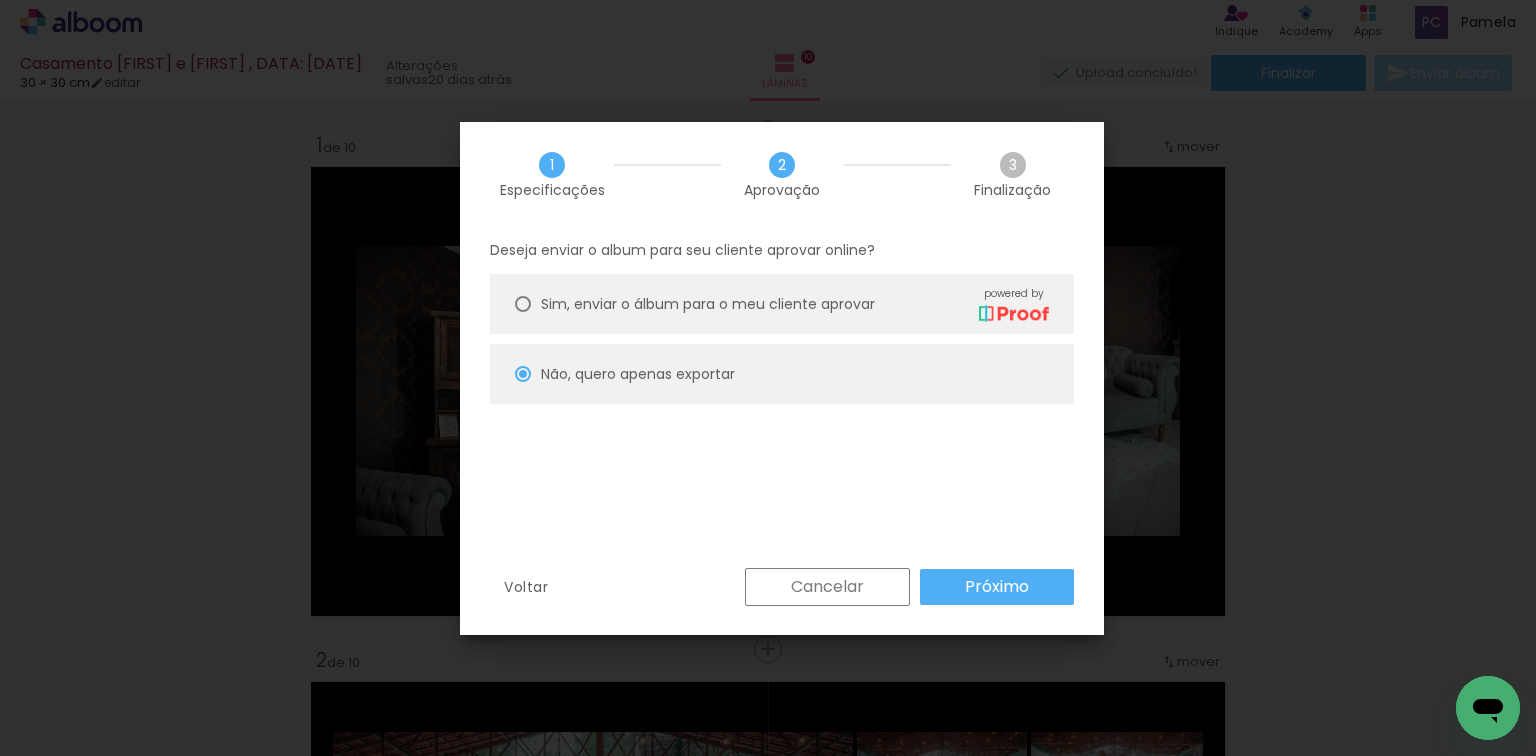 click on "Próximo" at bounding box center [997, 587] 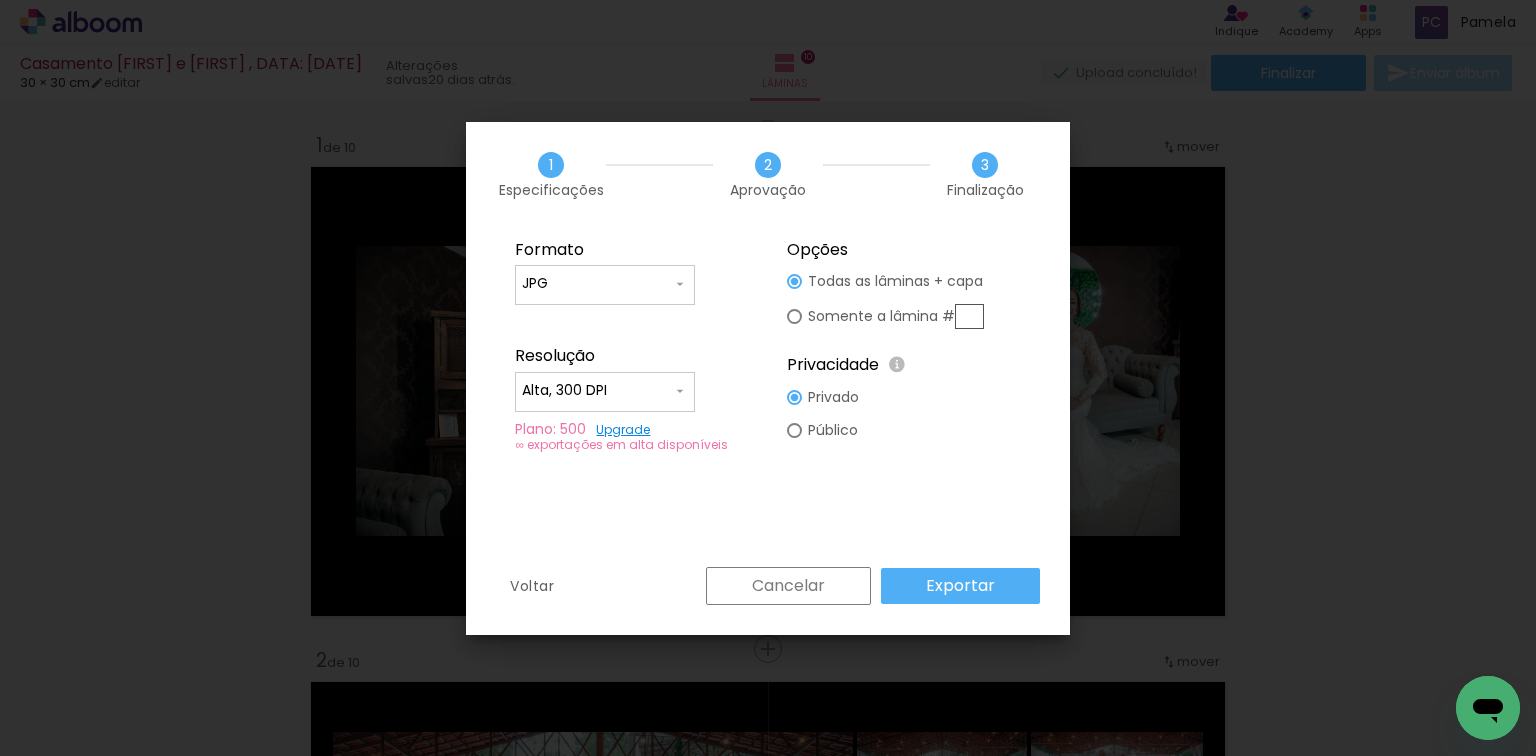 click on "Exportar" at bounding box center (0, 0) 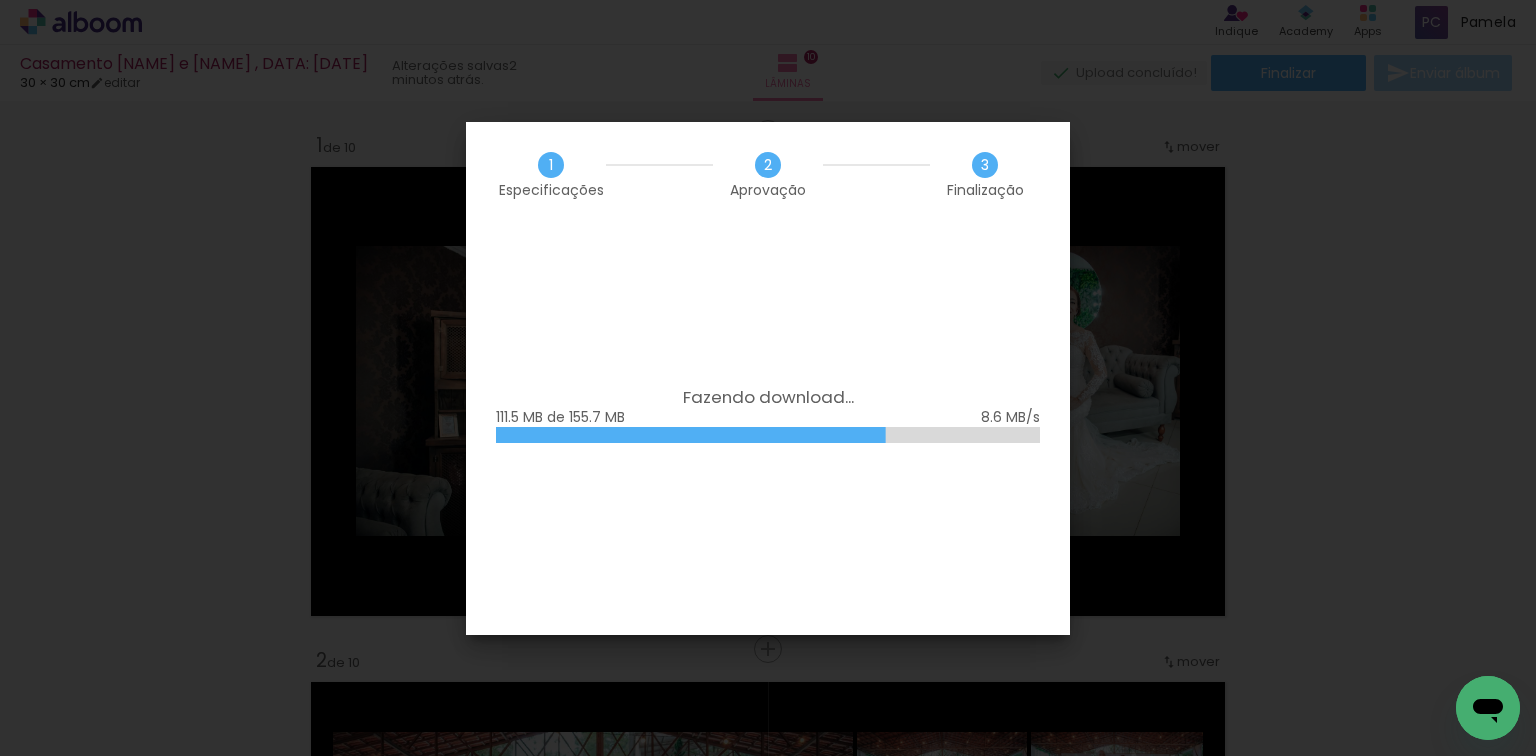 scroll, scrollTop: 0, scrollLeft: 0, axis: both 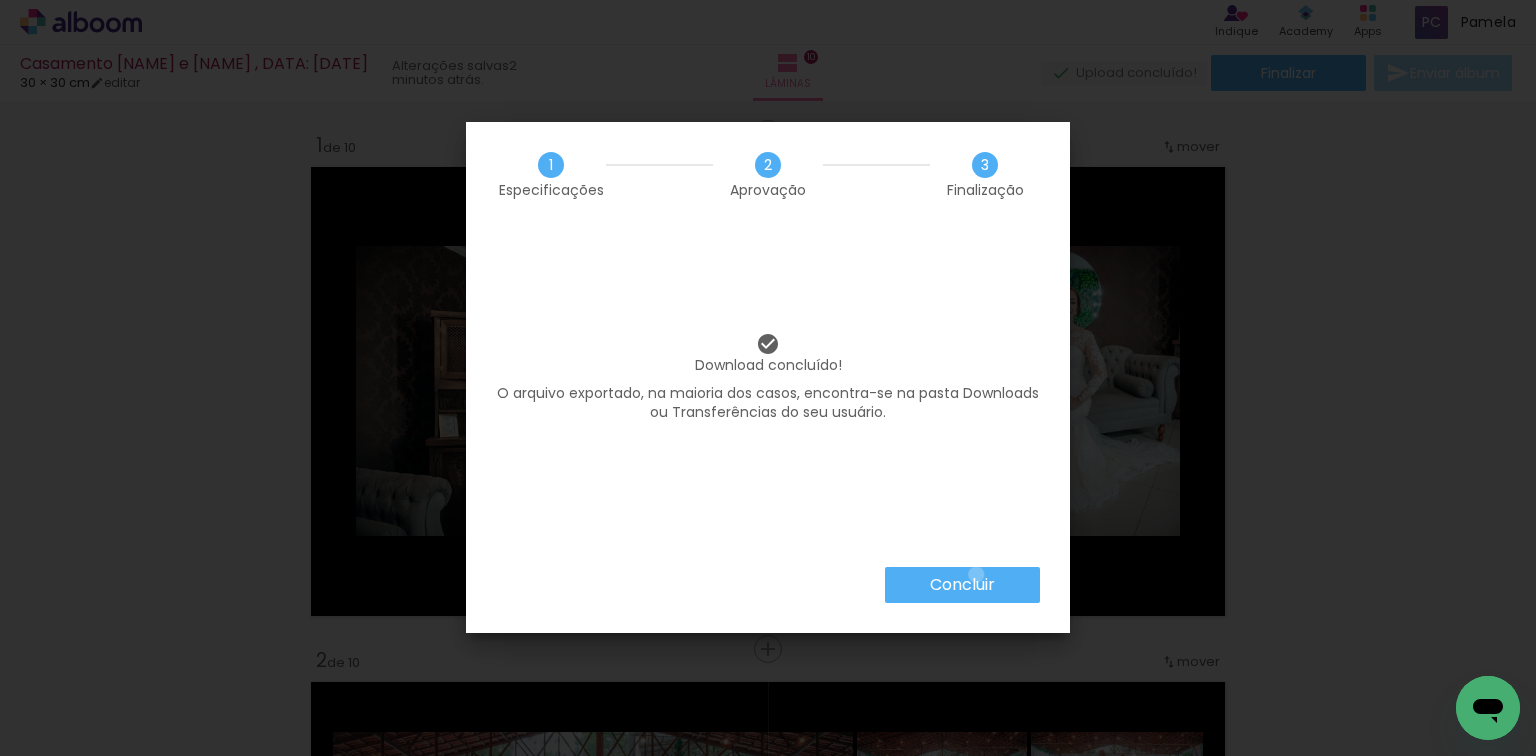 click on "Concluir" at bounding box center [0, 0] 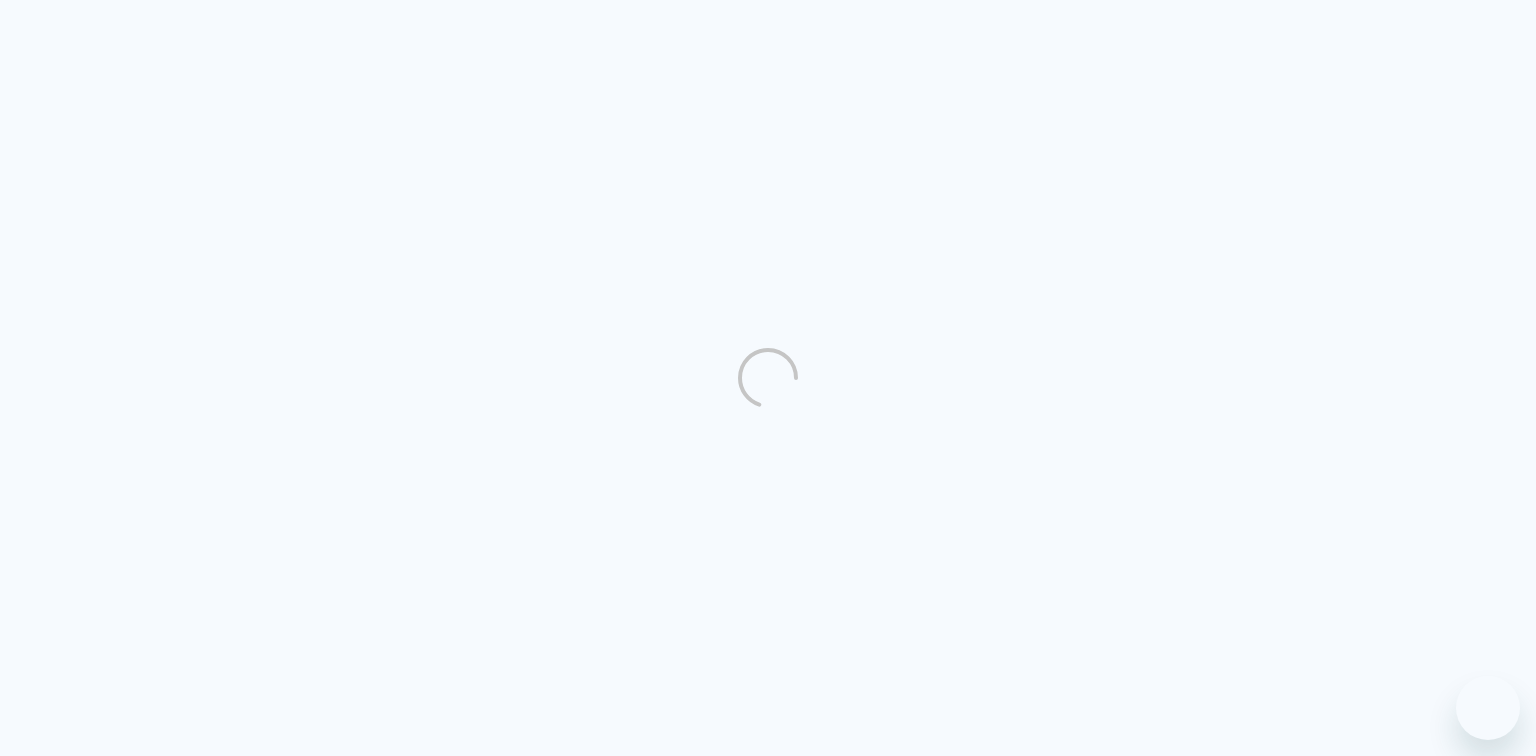 scroll, scrollTop: 0, scrollLeft: 0, axis: both 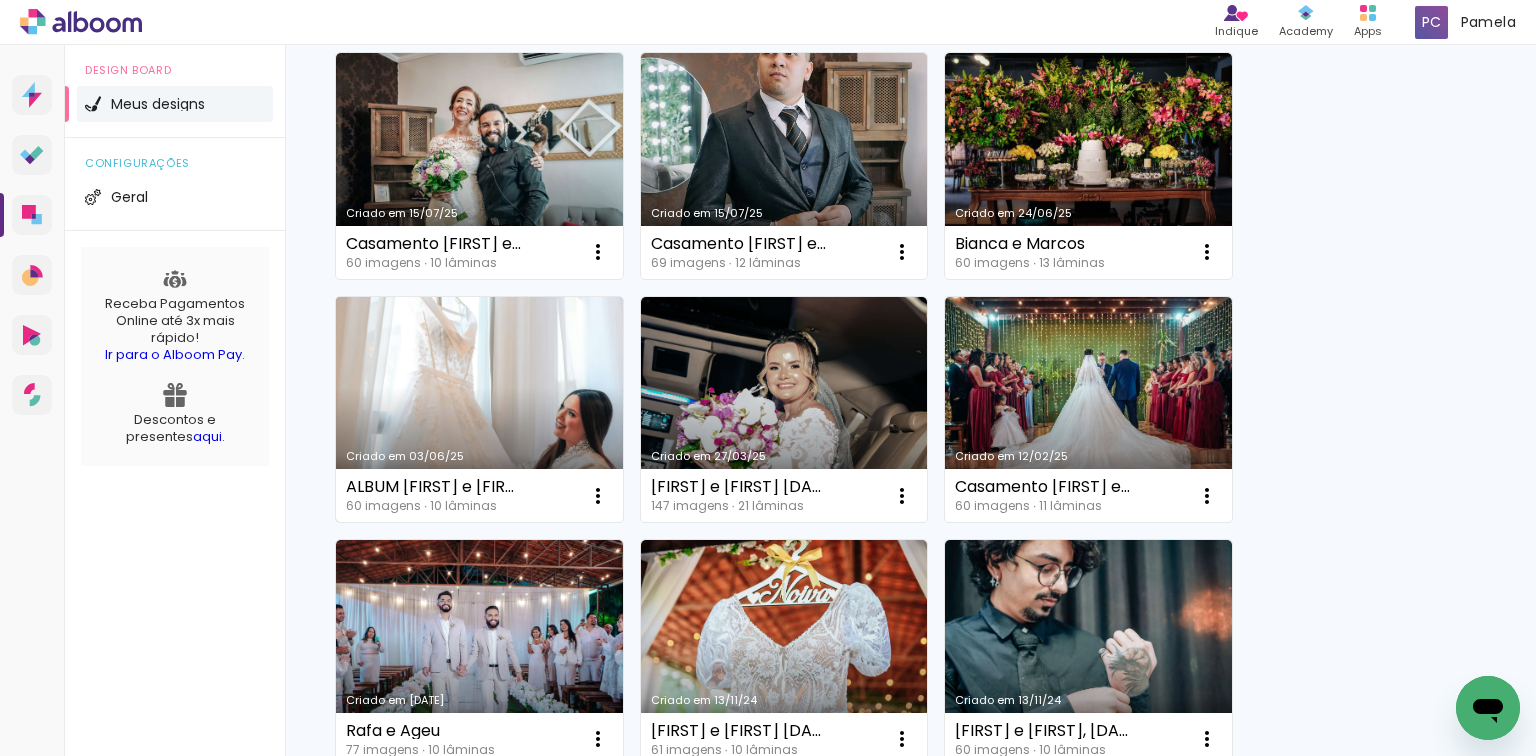 click on "Criado em 03/06/25" at bounding box center (479, 410) 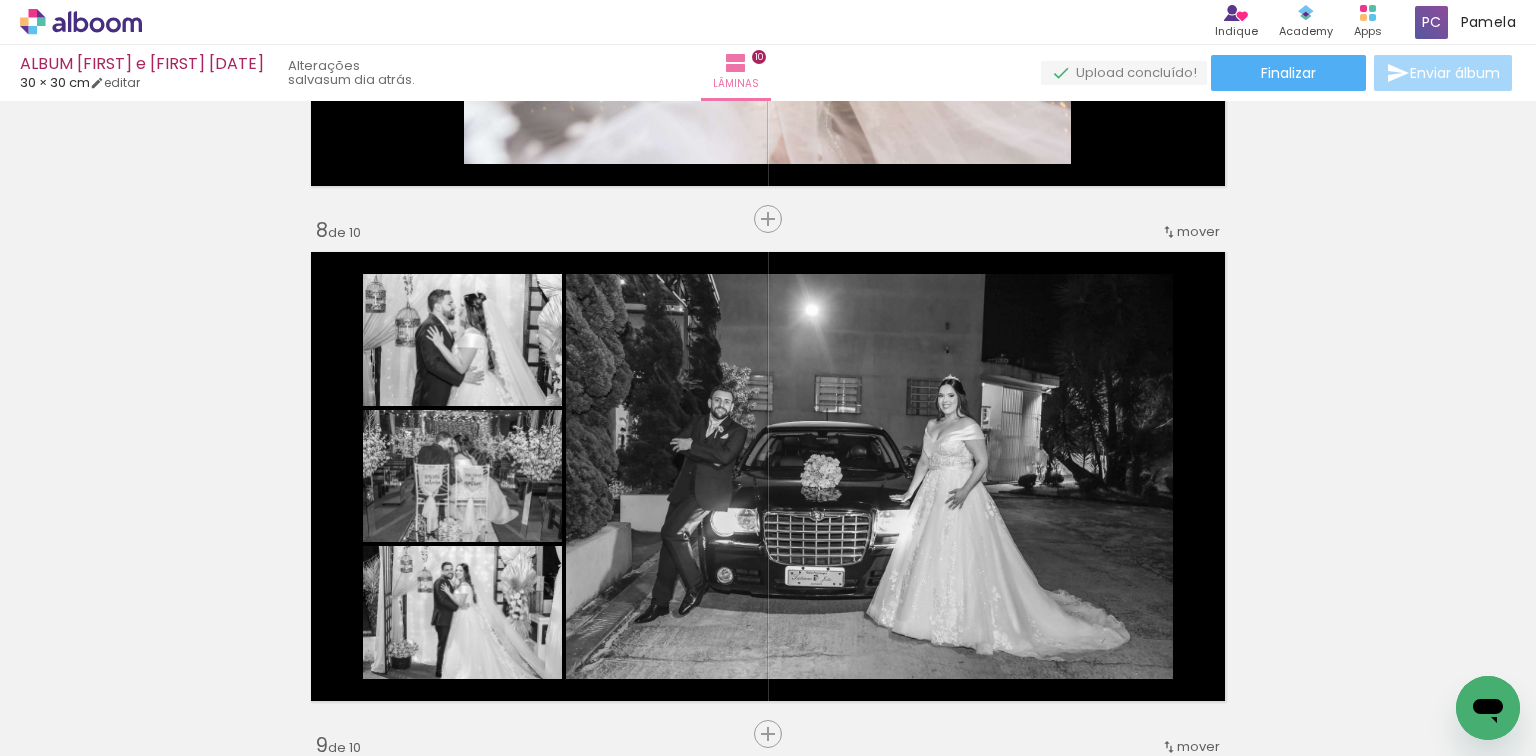 scroll, scrollTop: 3600, scrollLeft: 0, axis: vertical 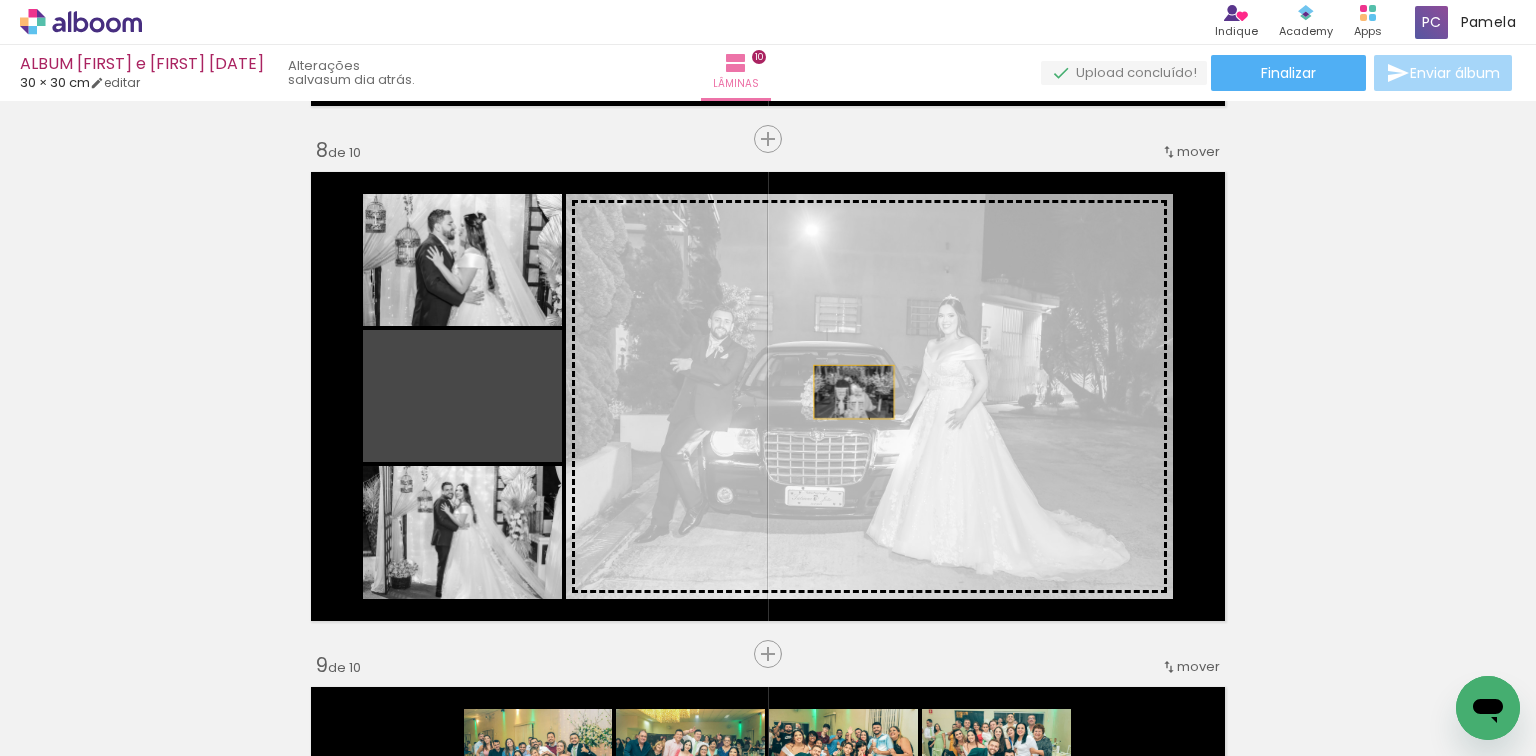 drag, startPoint x: 505, startPoint y: 399, endPoint x: 848, endPoint y: 392, distance: 343.0714 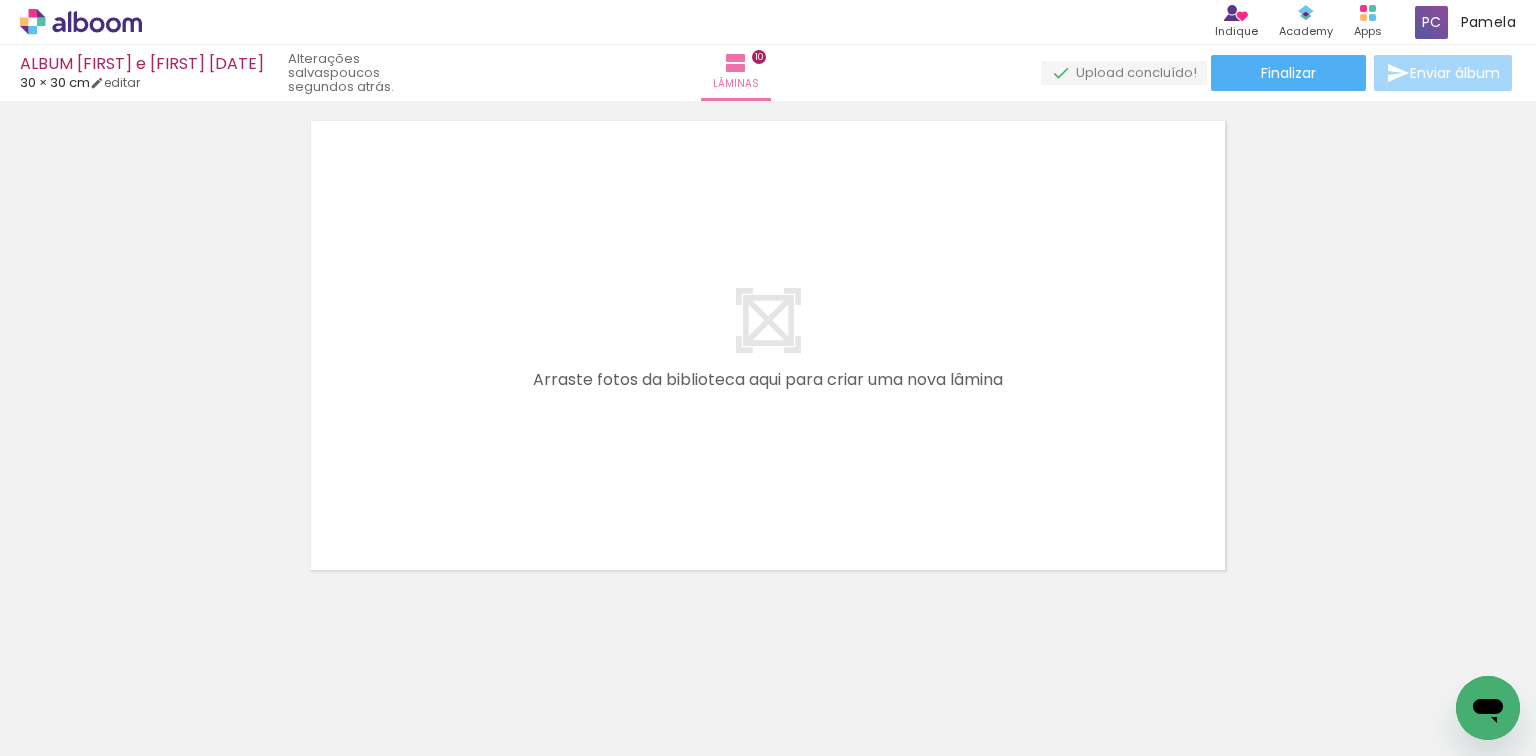 scroll, scrollTop: 5212, scrollLeft: 0, axis: vertical 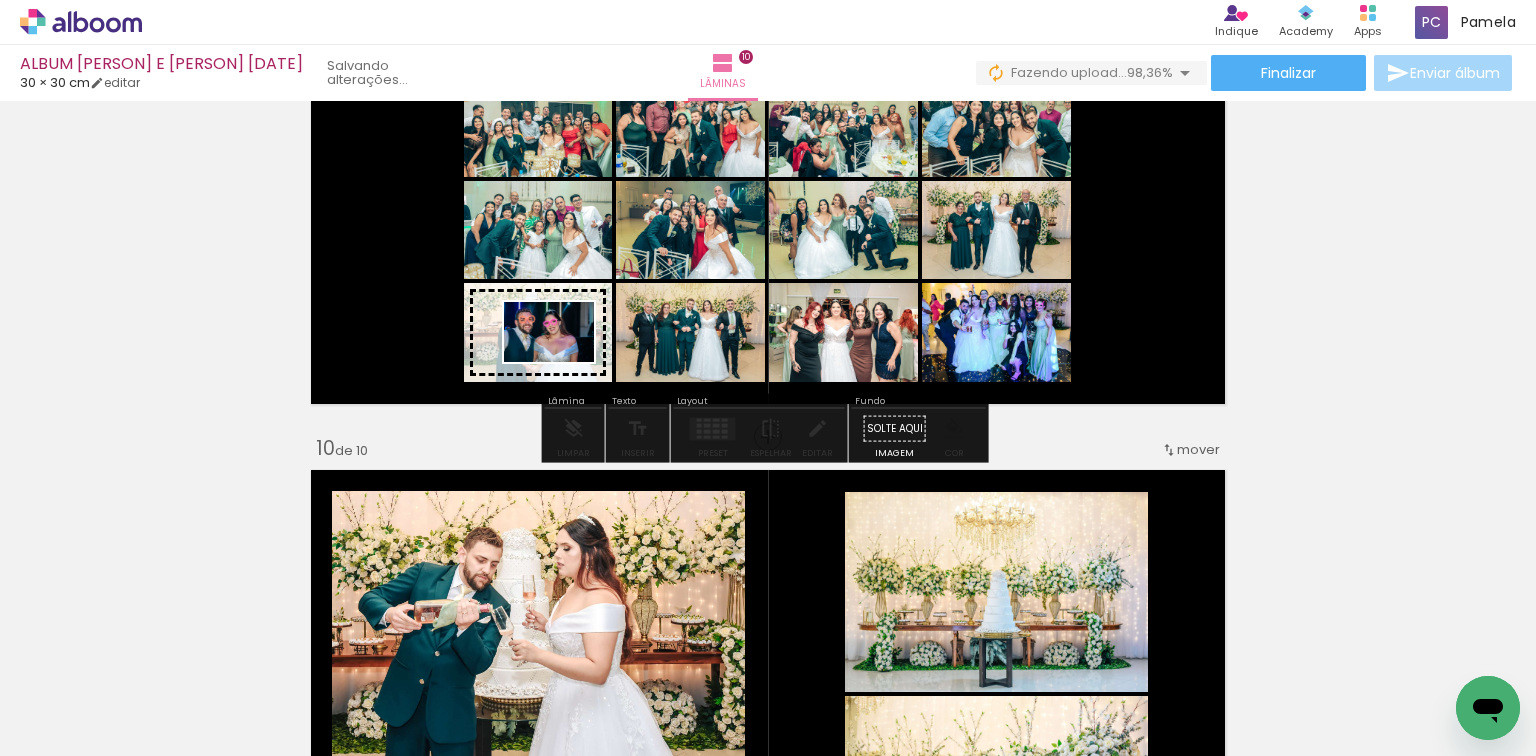 drag, startPoint x: 1448, startPoint y: 675, endPoint x: 564, endPoint y: 362, distance: 937.7766 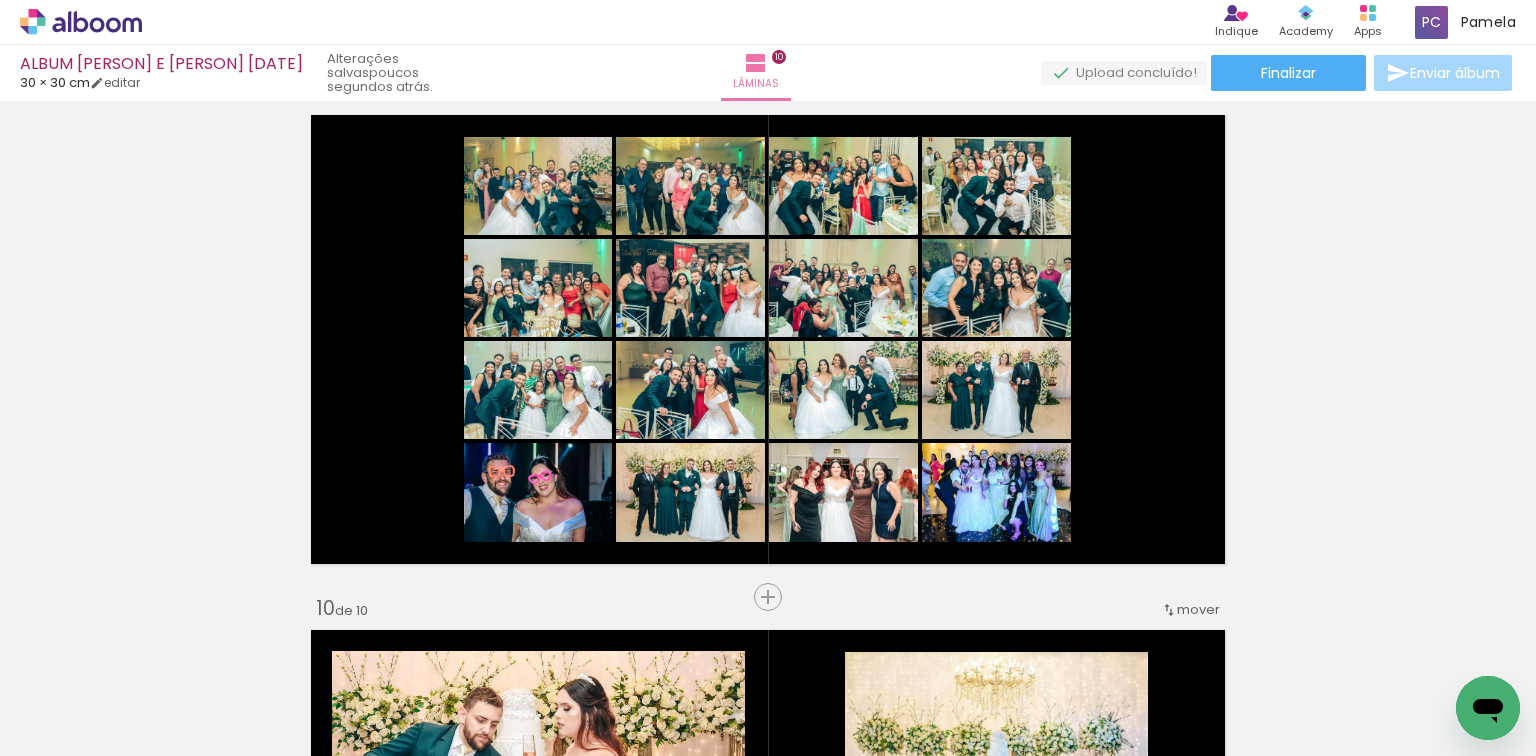 scroll, scrollTop: 4172, scrollLeft: 0, axis: vertical 